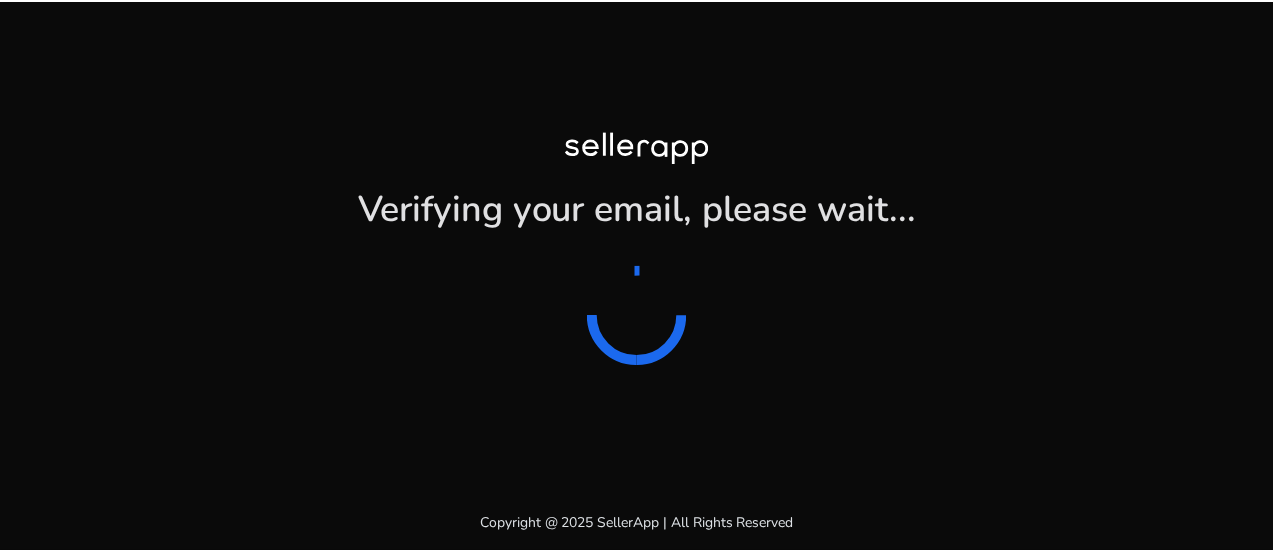 scroll, scrollTop: 0, scrollLeft: 0, axis: both 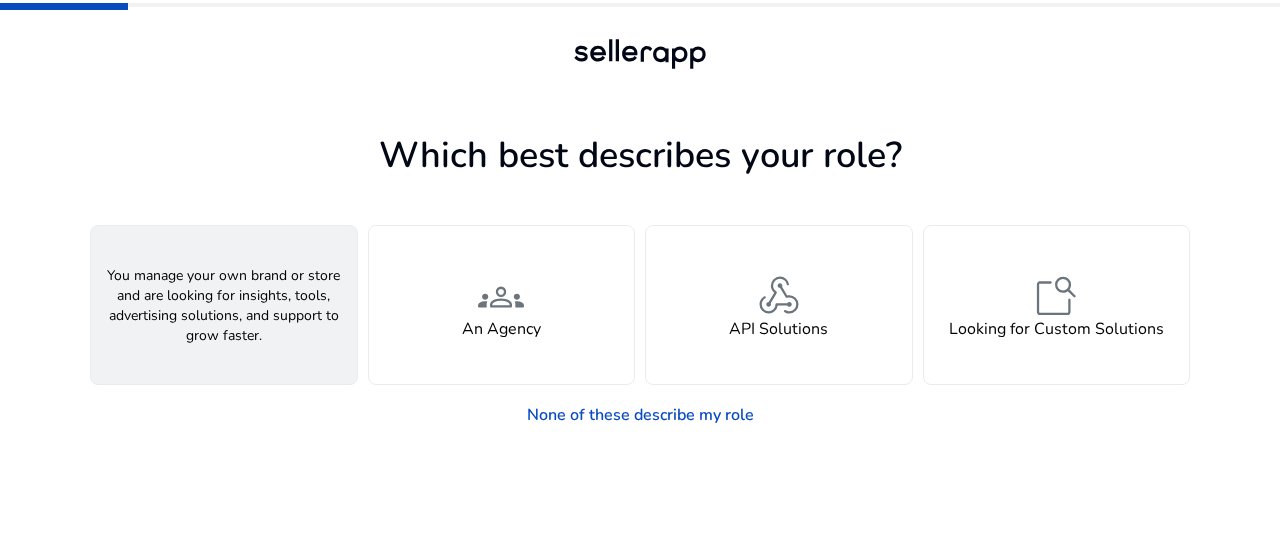 click on "person" 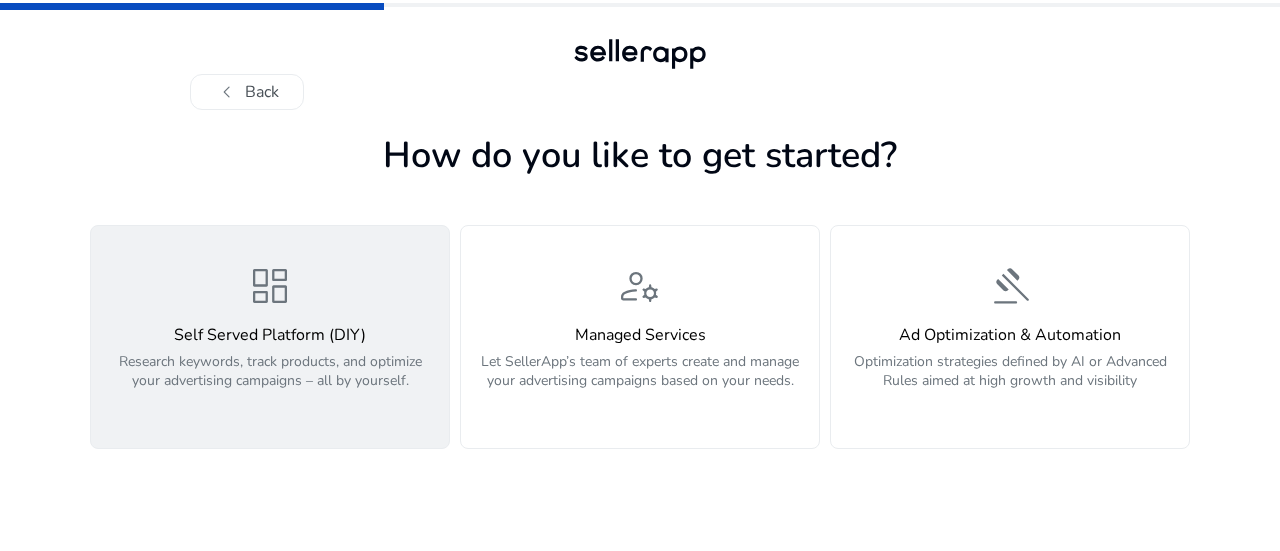 click on "dashboard" 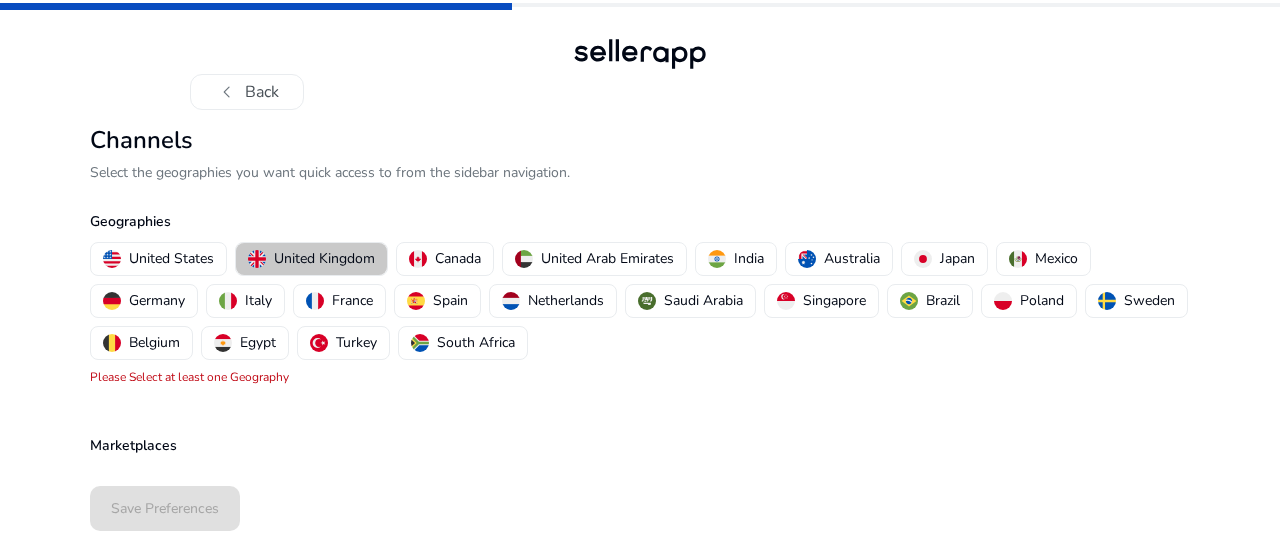 click on "United Kingdom" at bounding box center (324, 258) 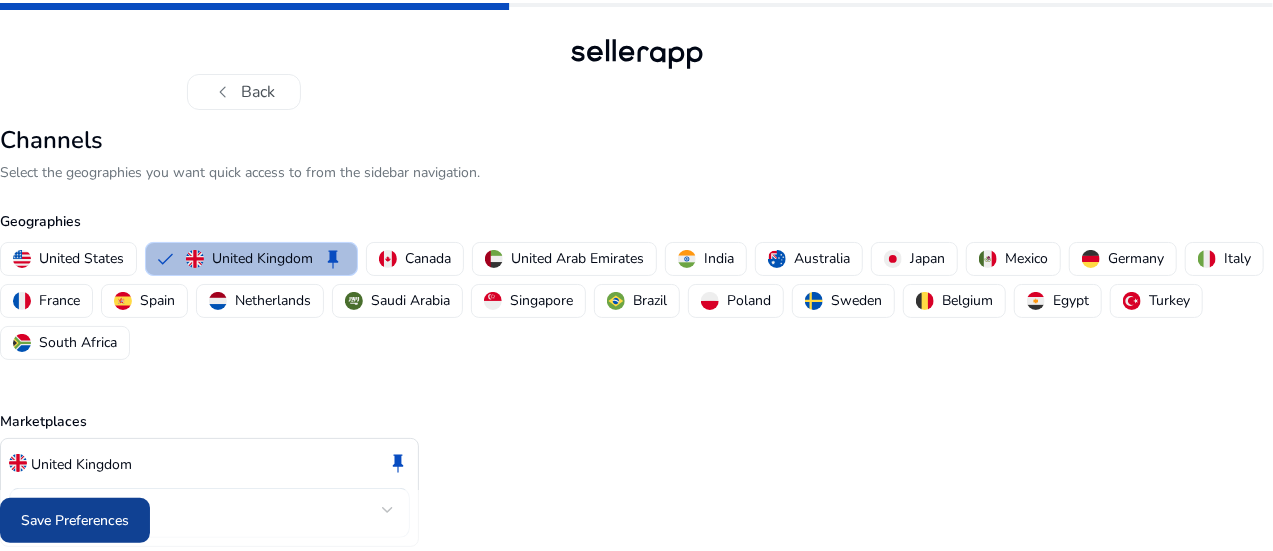 click on "Save Preferences" 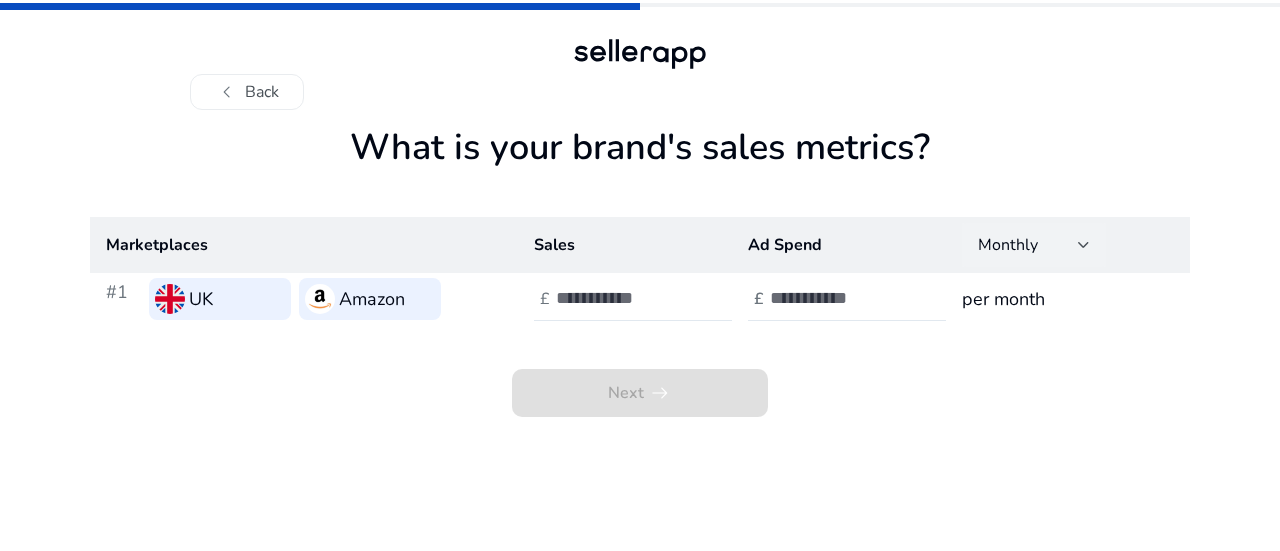 click on "Monthly" at bounding box center [1028, 245] 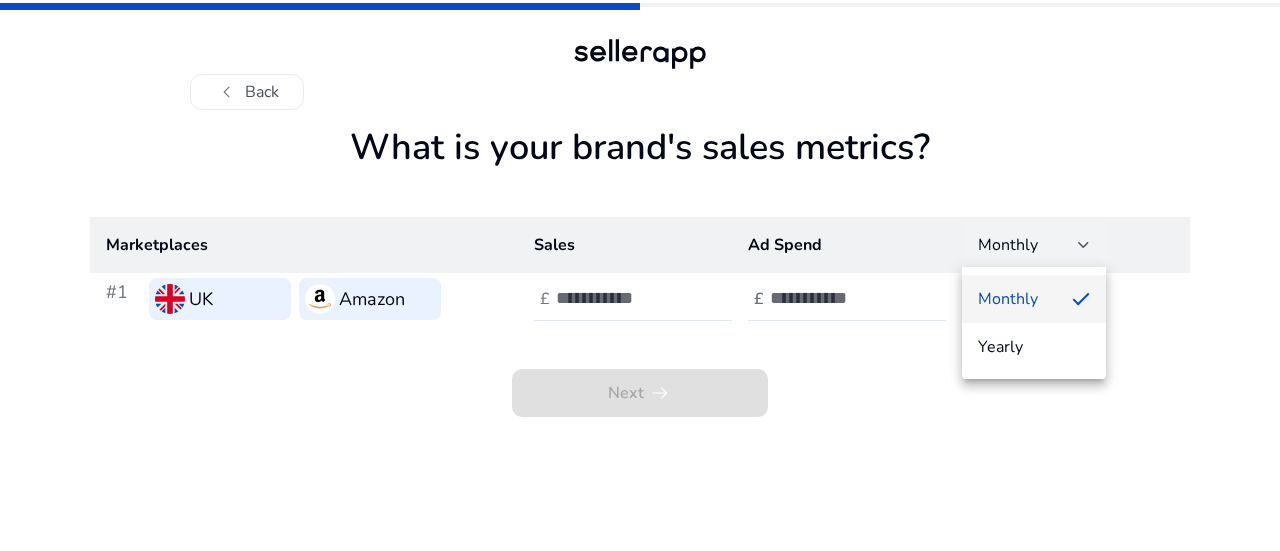 click at bounding box center (640, 275) 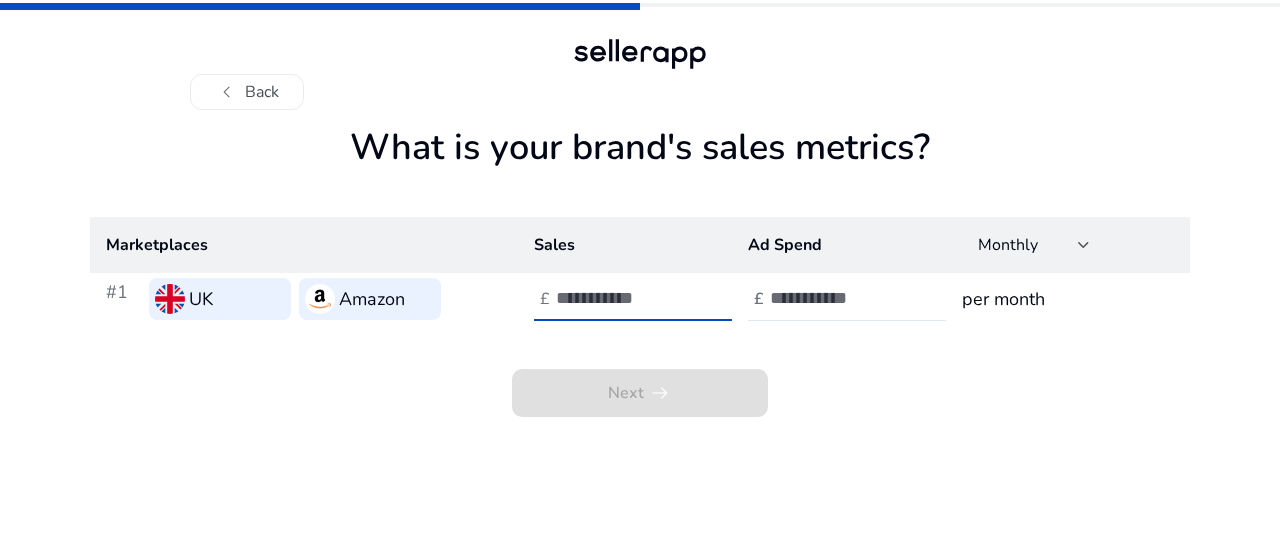 click at bounding box center [623, 298] 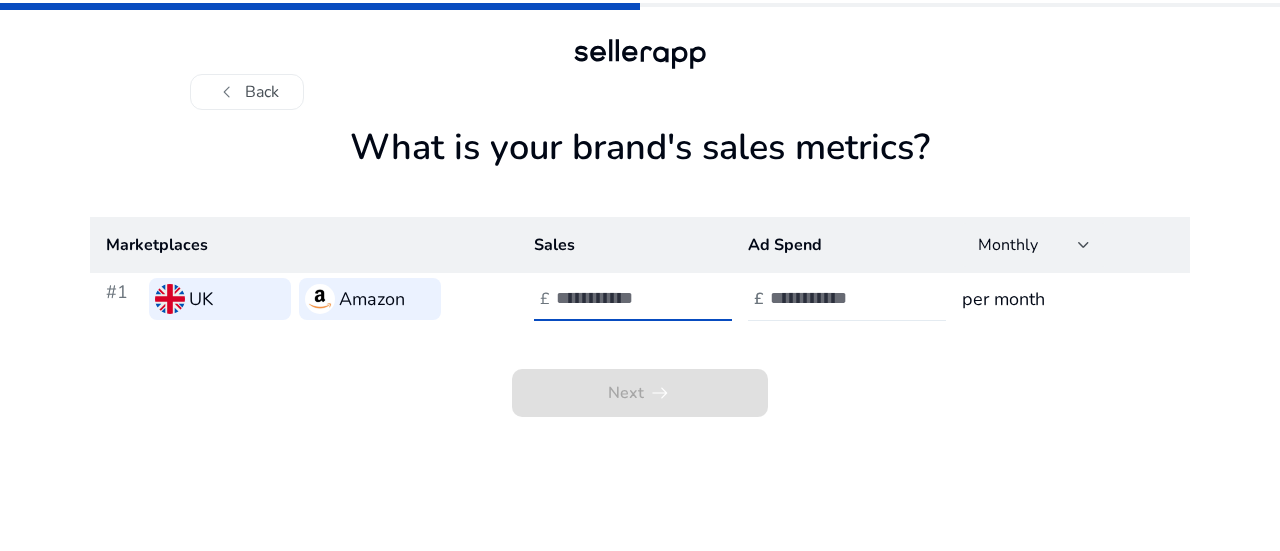 type on "****" 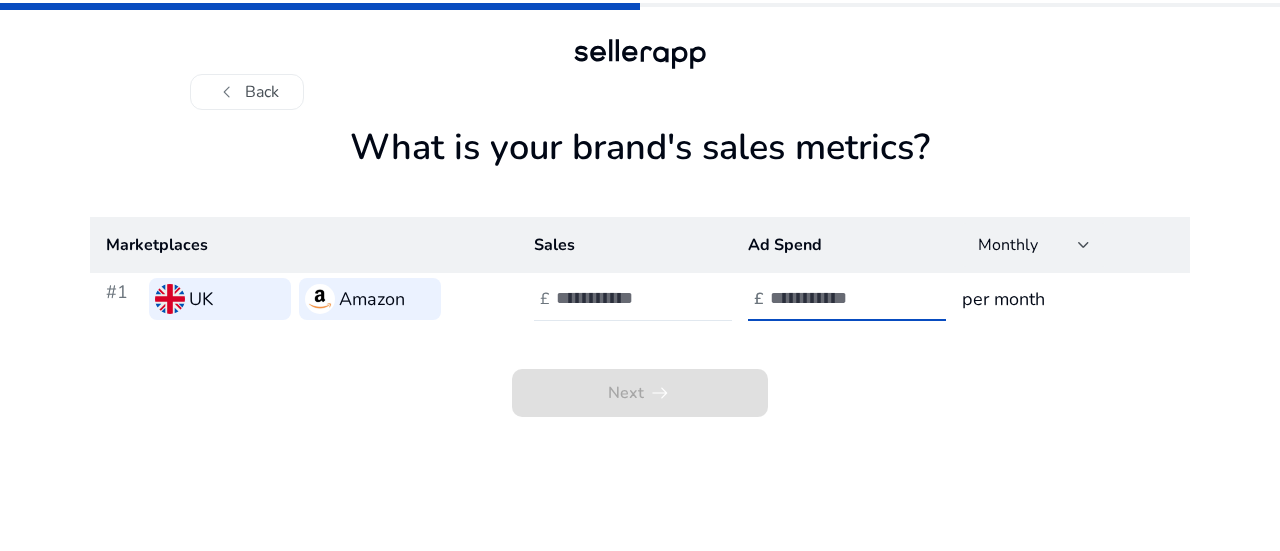 click at bounding box center [837, 298] 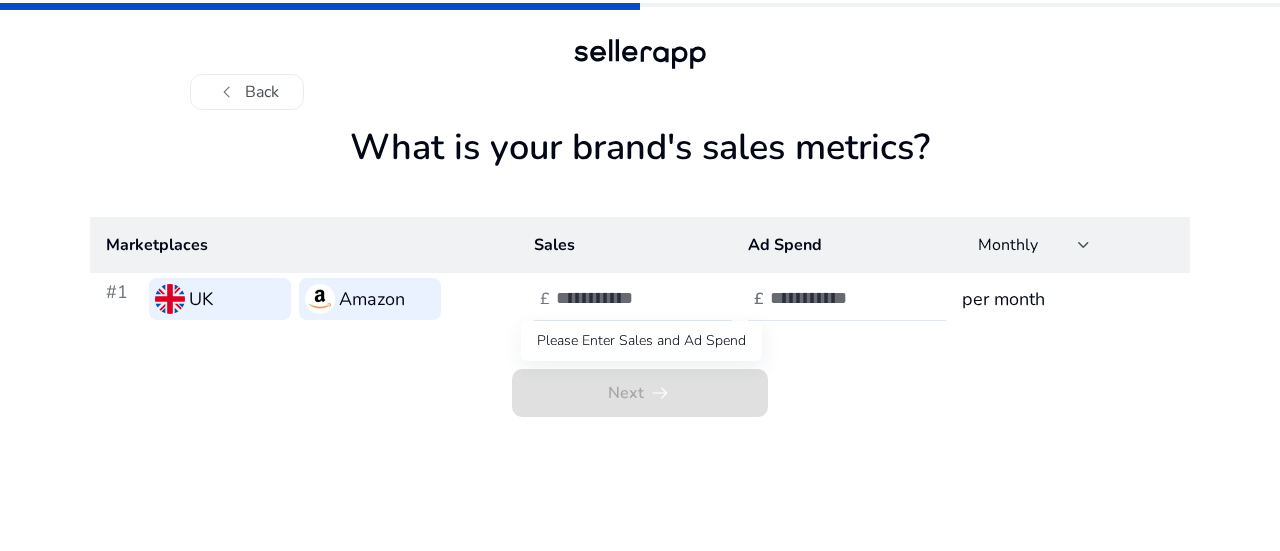 click on "Next   arrow_right_alt" 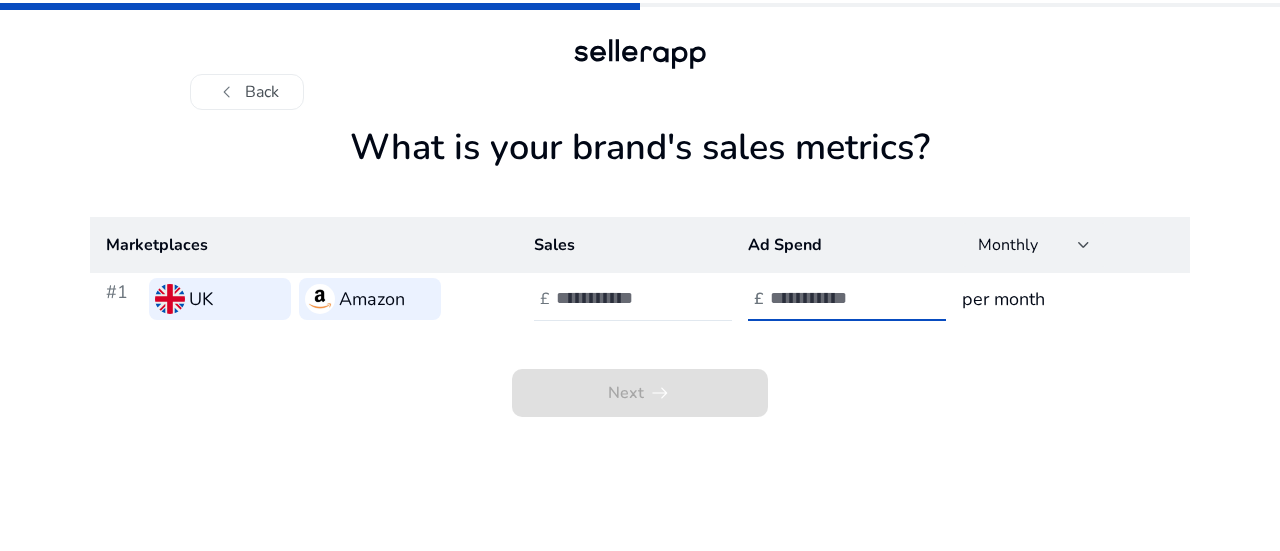 click on "****" at bounding box center [837, 298] 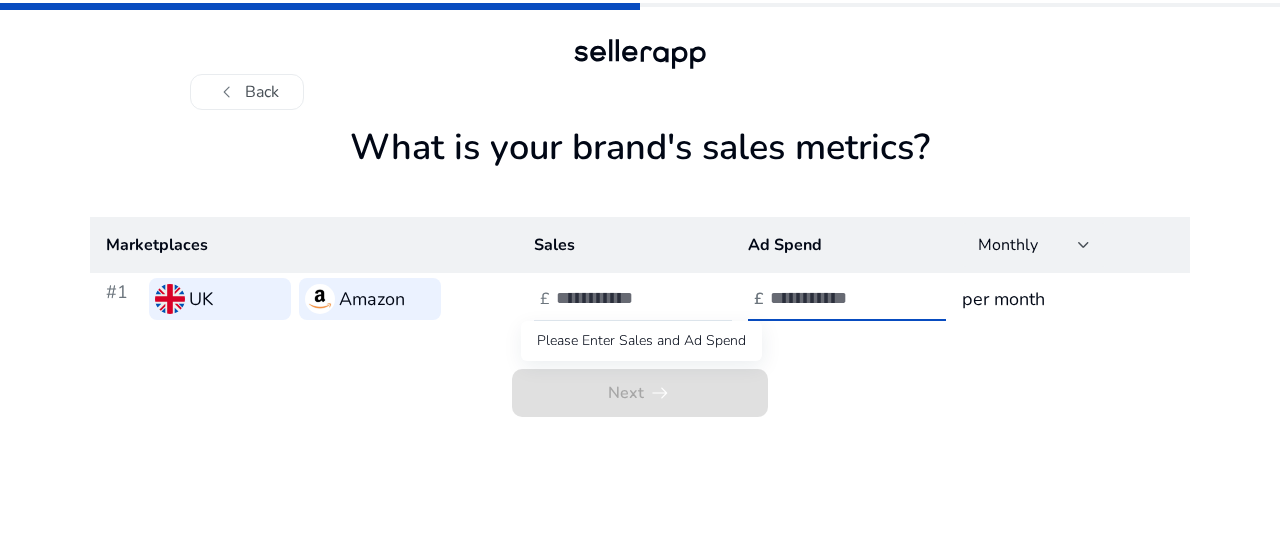 type on "***" 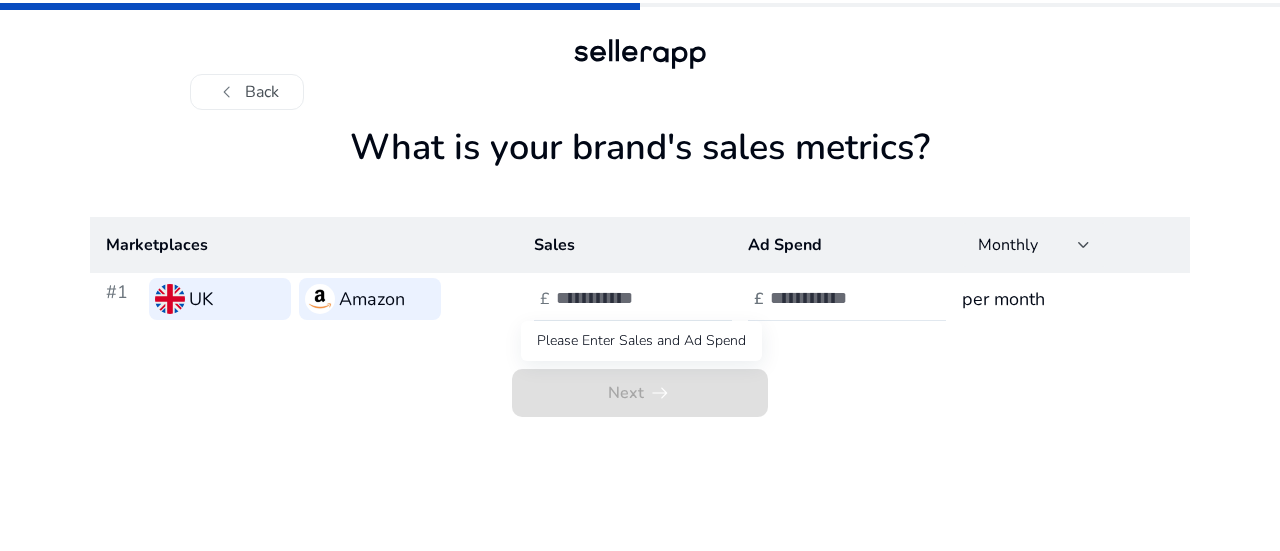 click on "Next   arrow_right_alt" 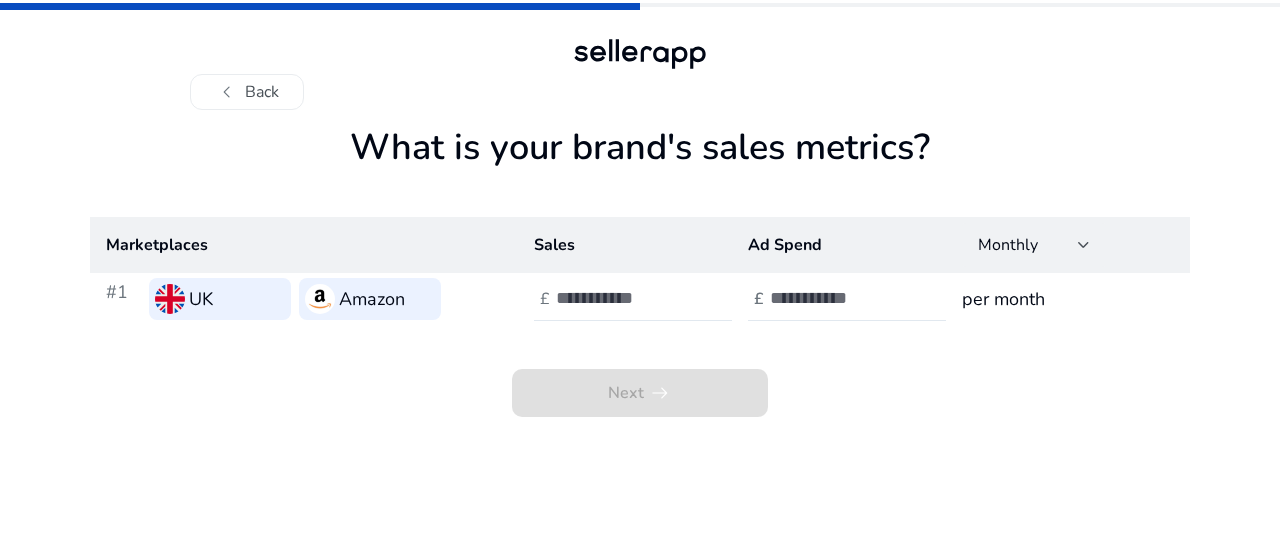 click on "Next   arrow_right_alt" 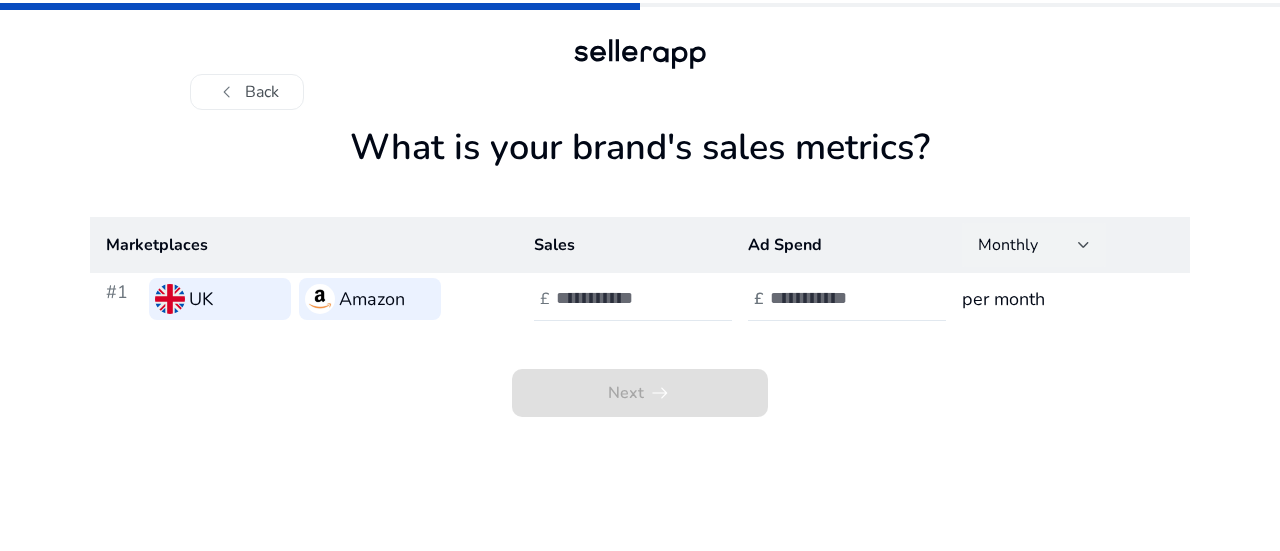 click on "Monthly" 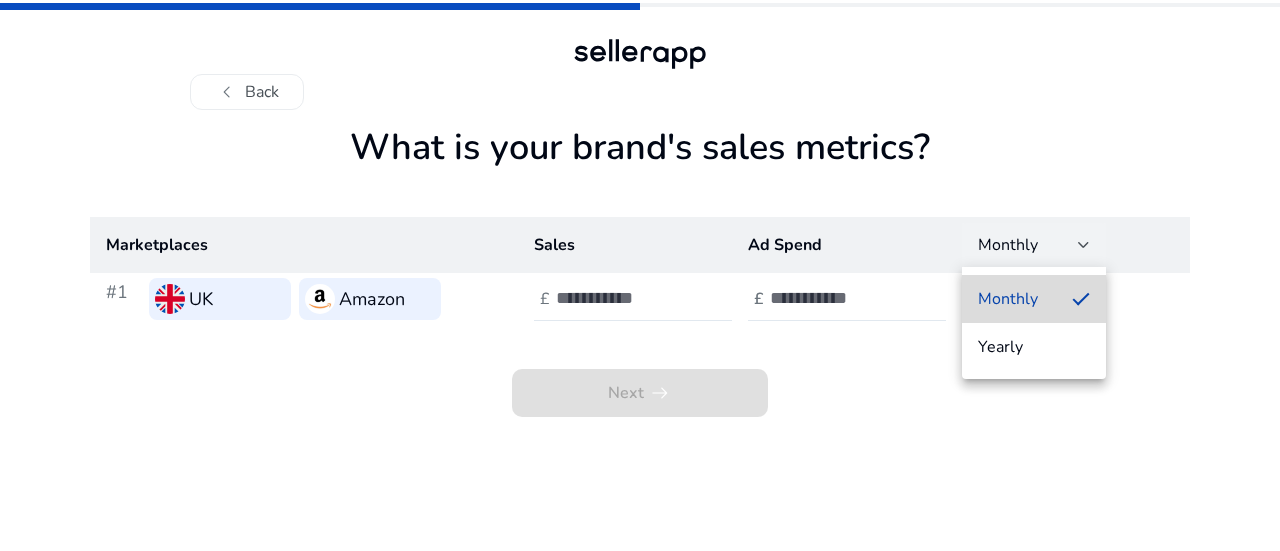 click on "Monthly" at bounding box center [1034, 299] 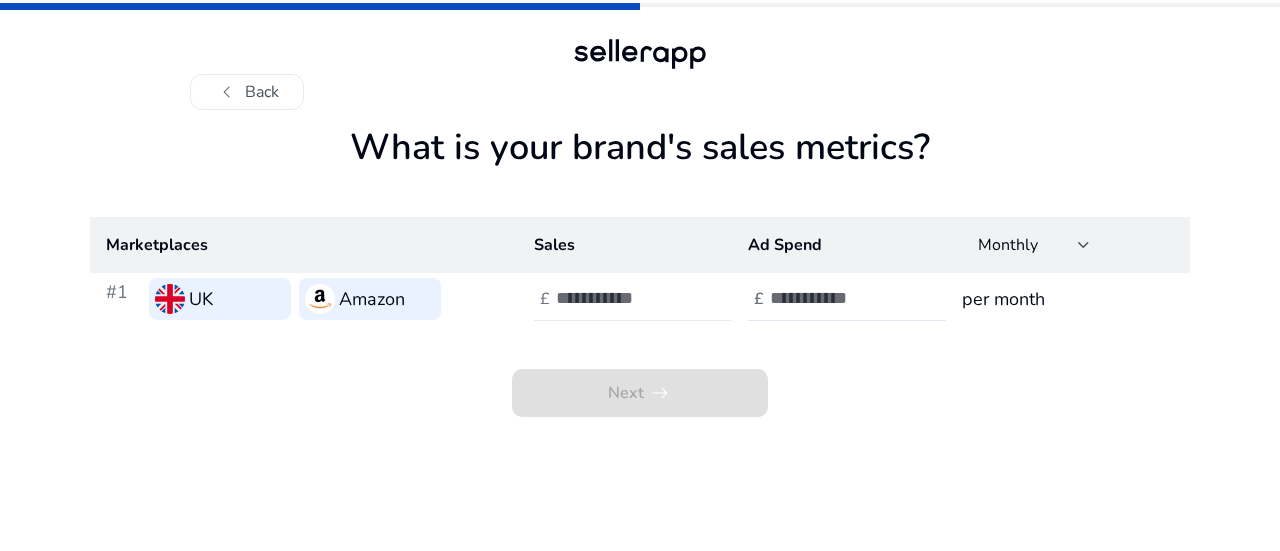 click on "£" 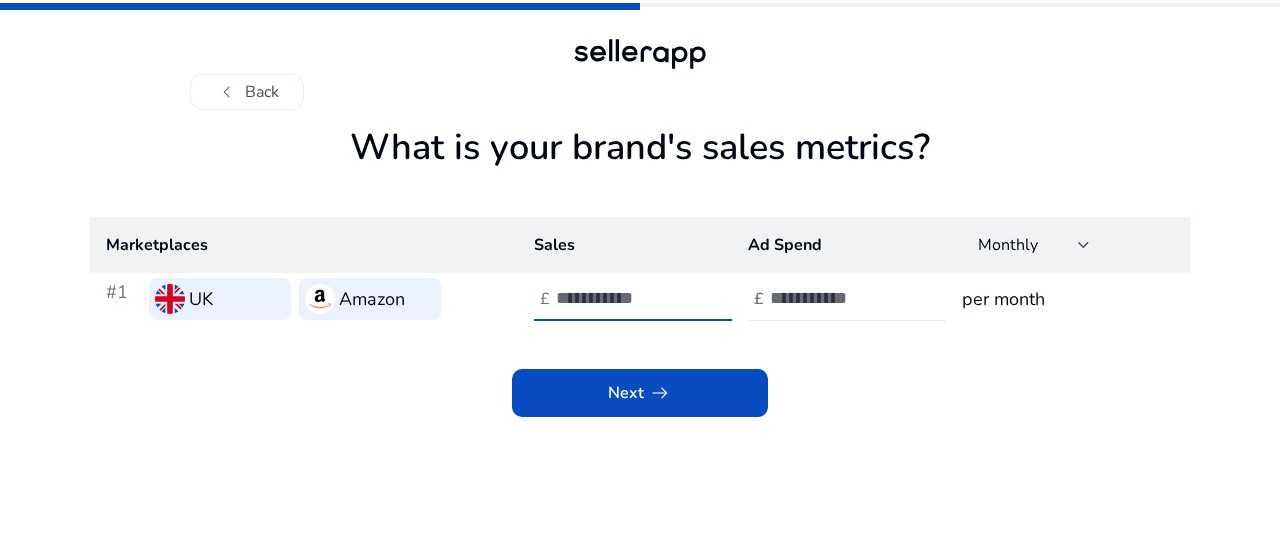 click on "***" at bounding box center (623, 298) 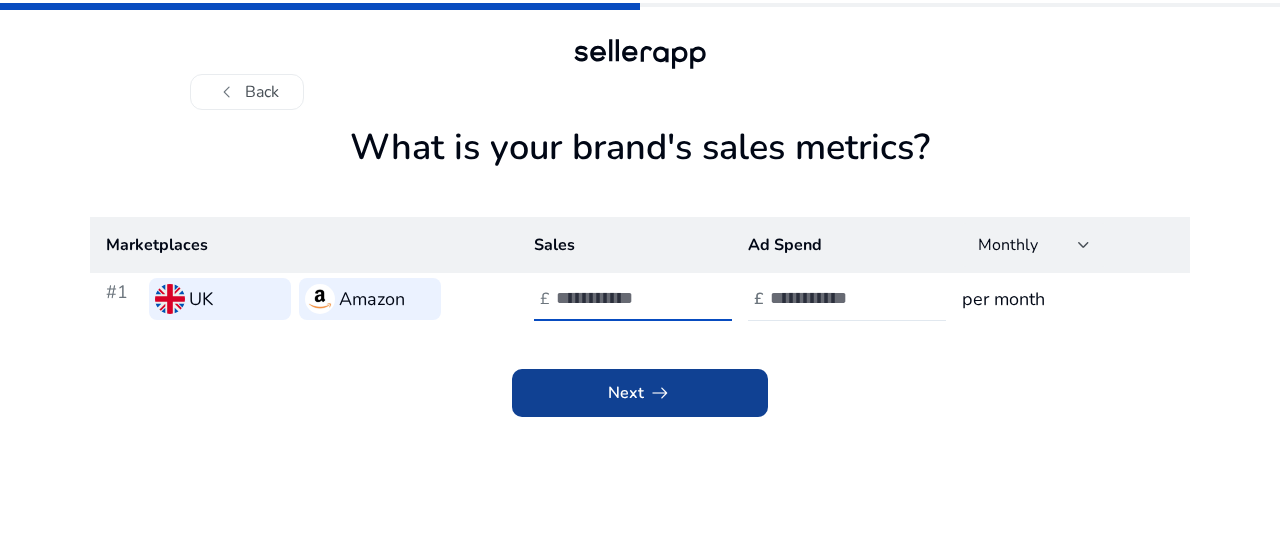 type on "****" 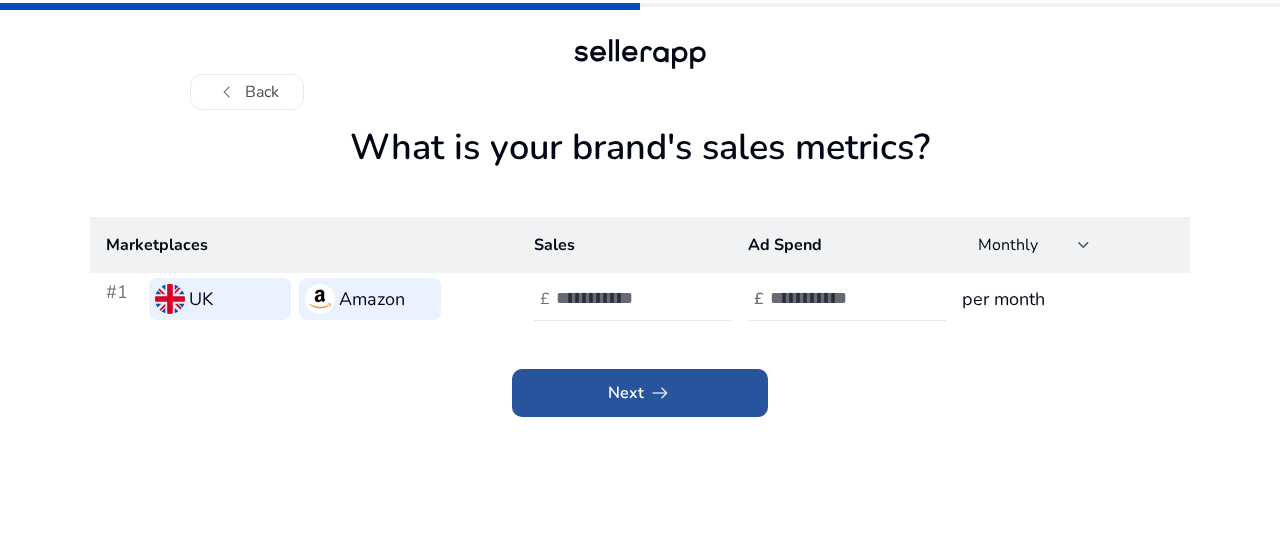 click on "Next   arrow_right_alt" 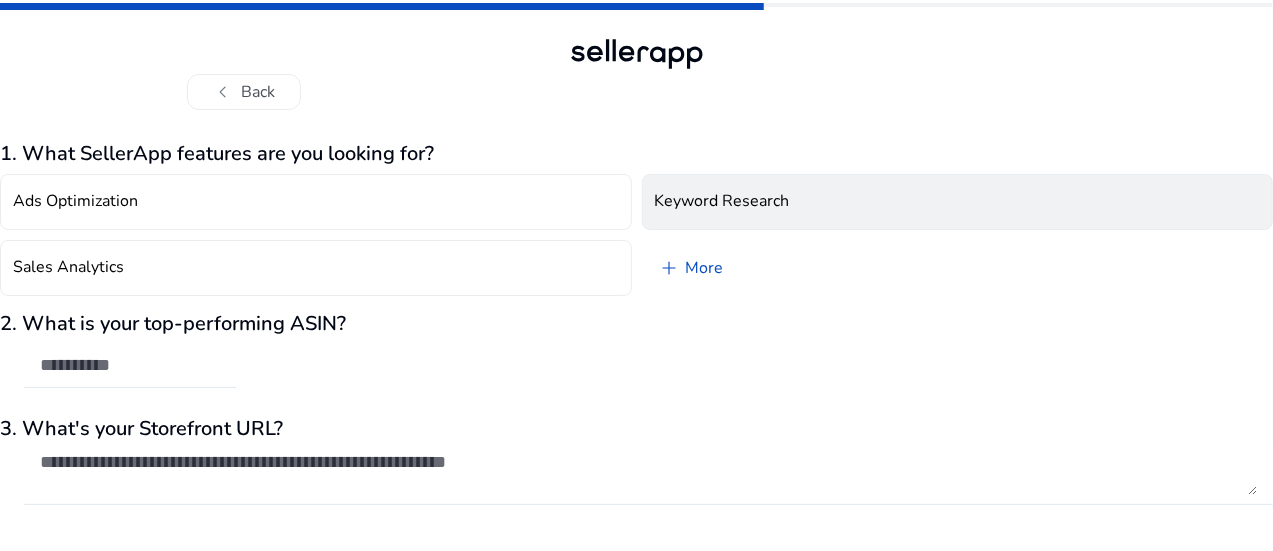 click on "Keyword Research" 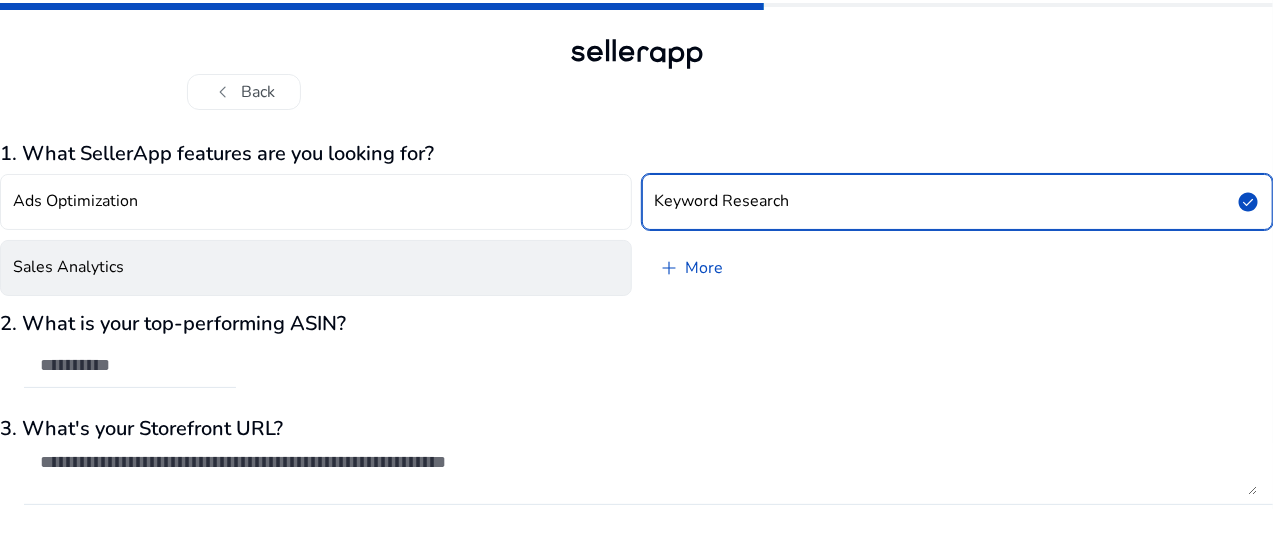 click on "Sales Analytics" 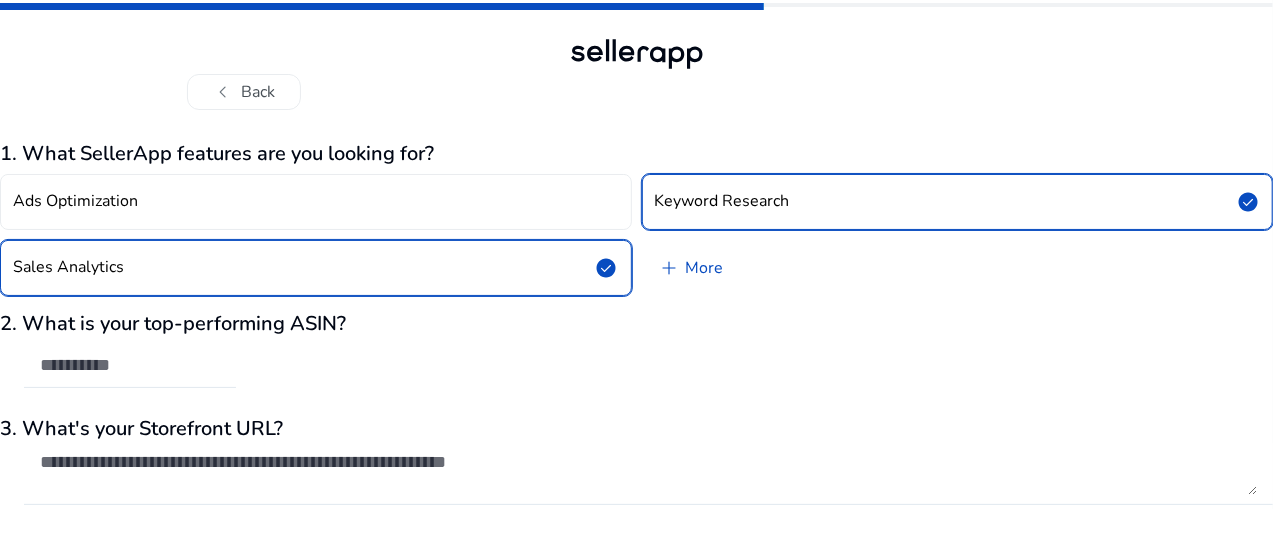 type 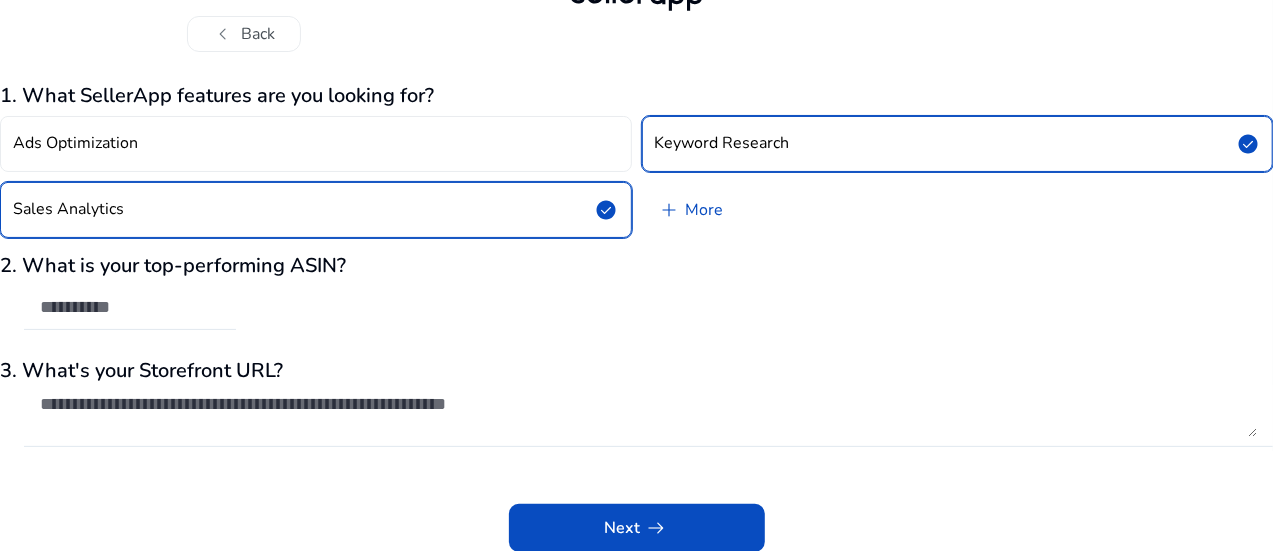 scroll, scrollTop: 59, scrollLeft: 0, axis: vertical 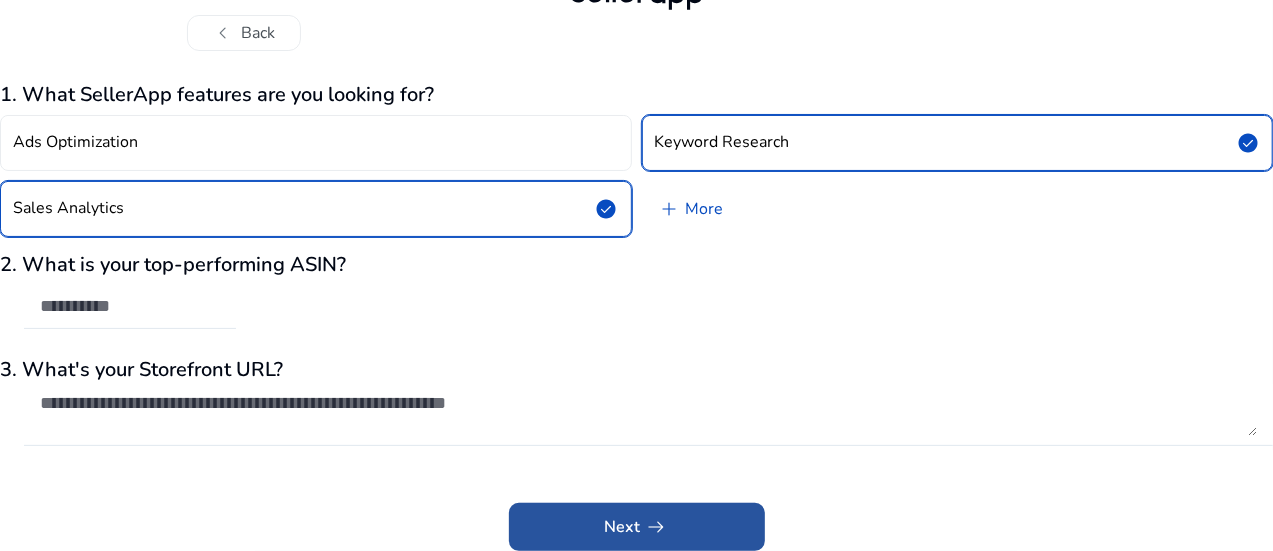 click on "Next   arrow_right_alt" 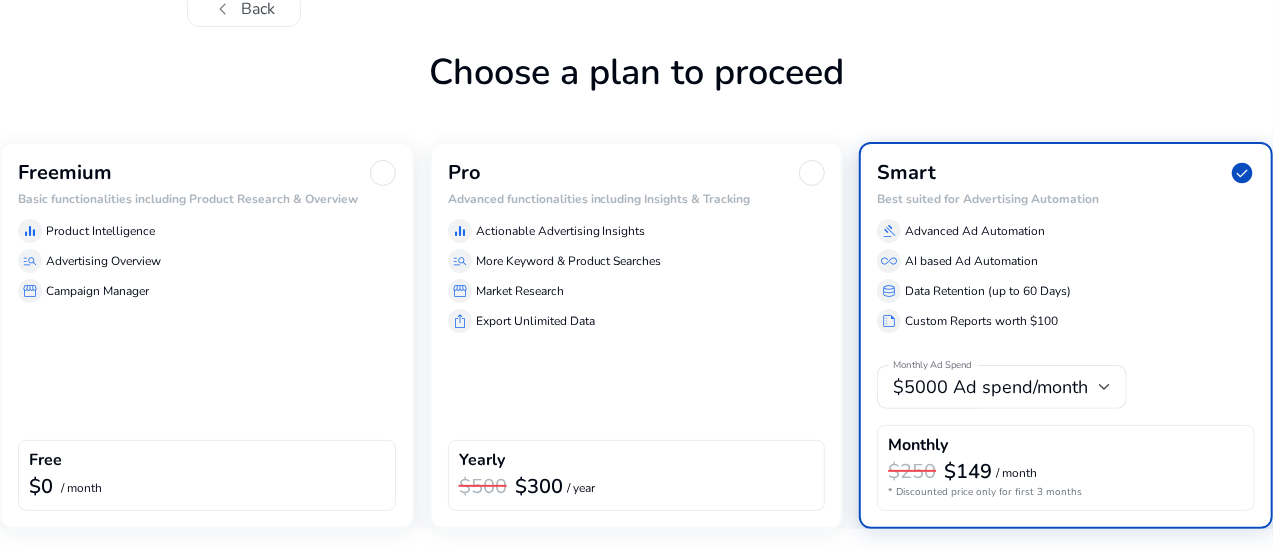 scroll, scrollTop: 148, scrollLeft: 0, axis: vertical 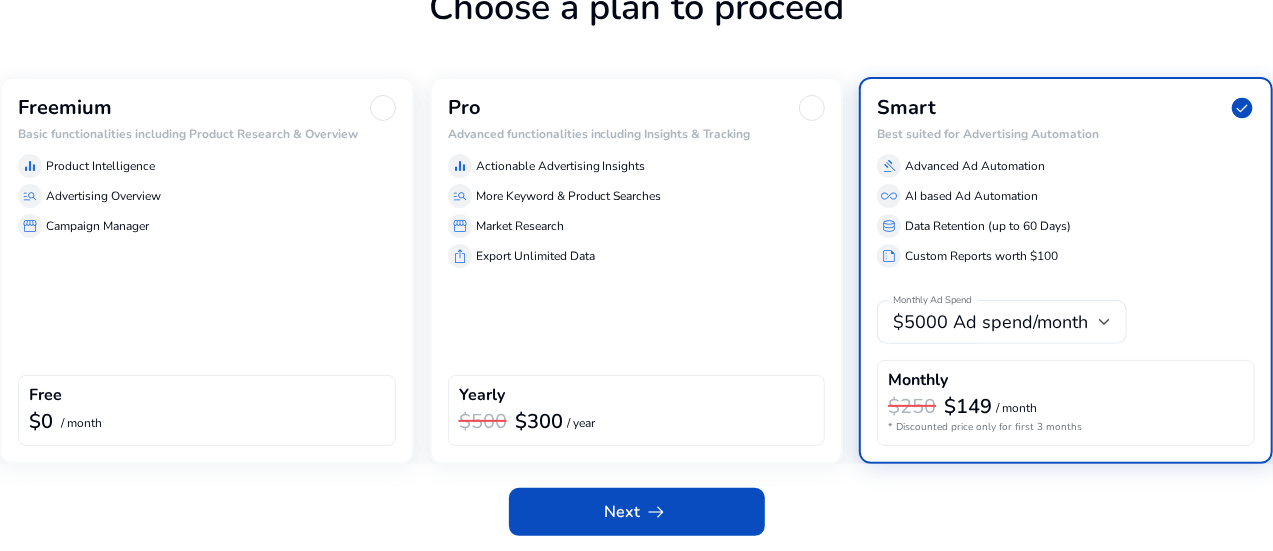 click on "Advertising Overview" 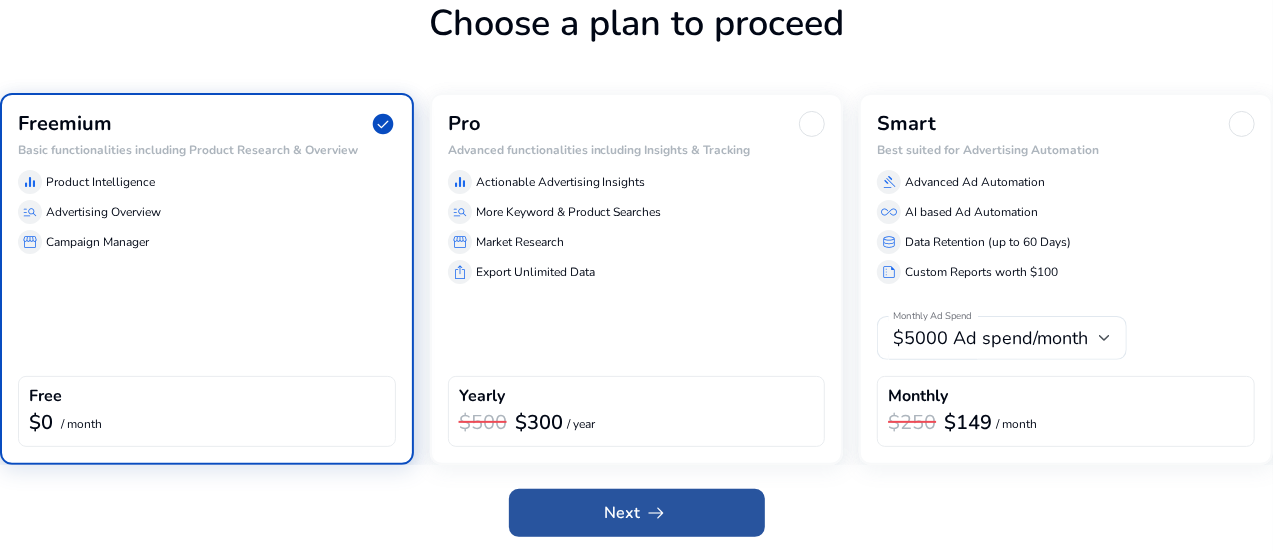 click 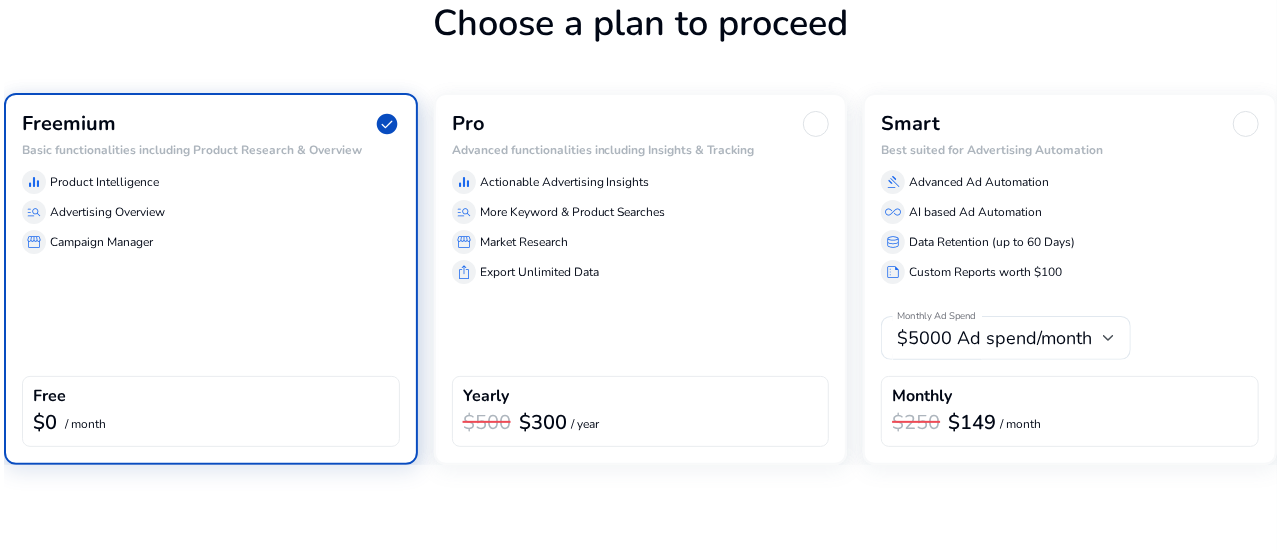 scroll, scrollTop: 0, scrollLeft: 0, axis: both 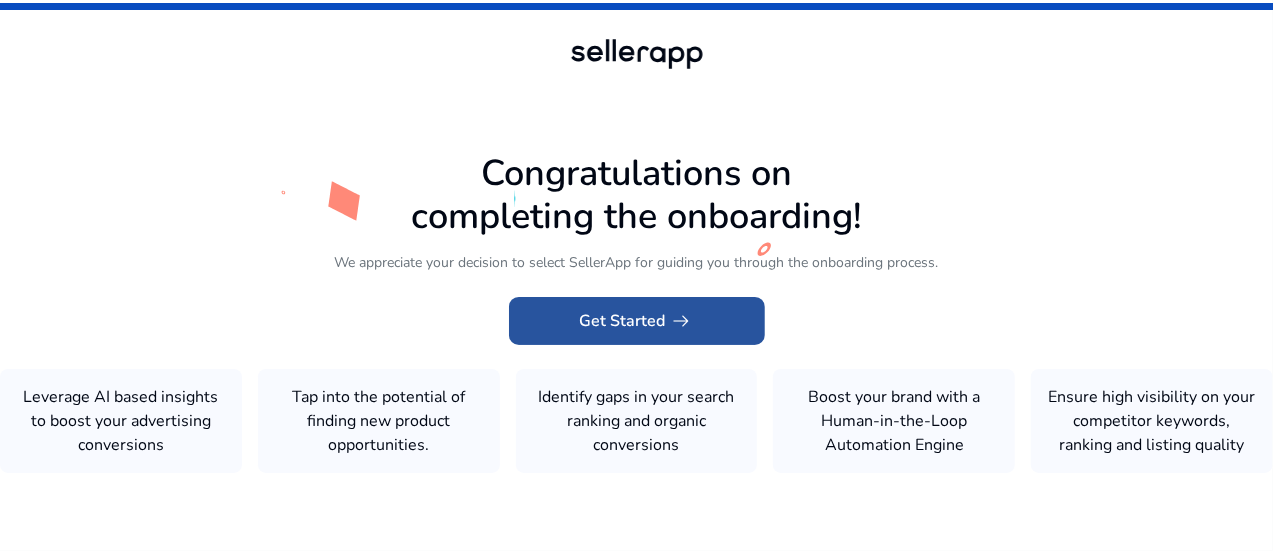 click on "arrow_right_alt" 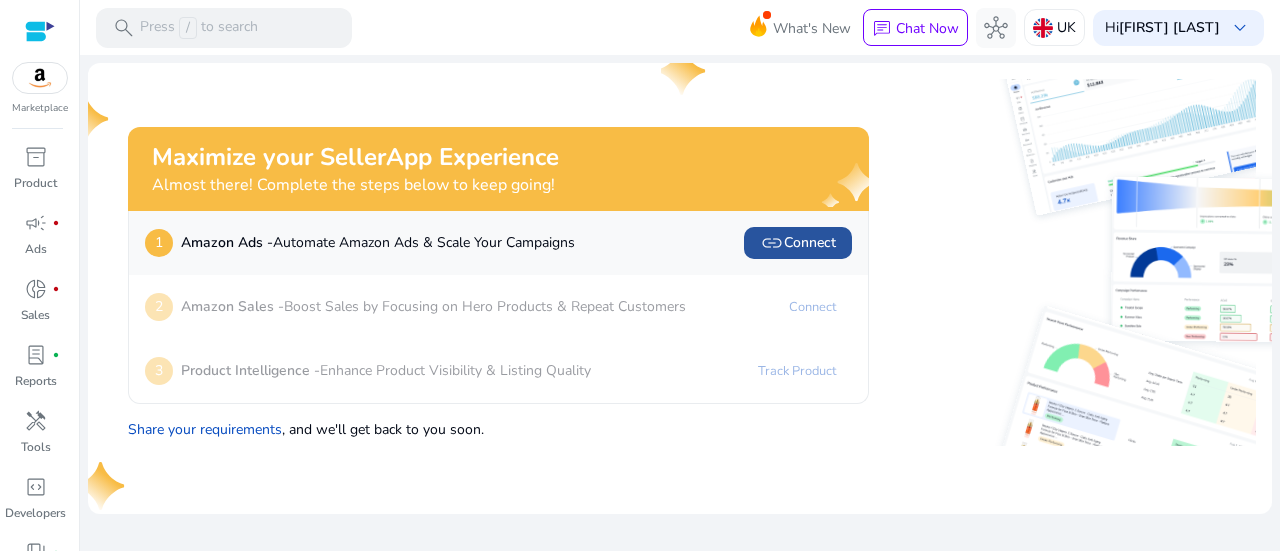 click on "link   Connect" 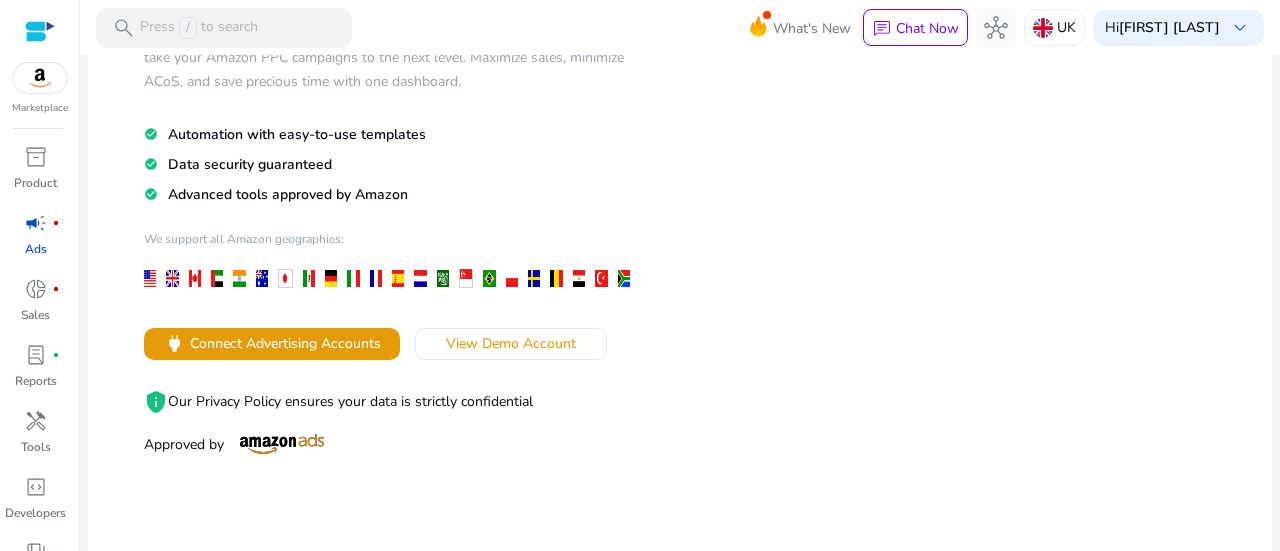 scroll, scrollTop: 200, scrollLeft: 0, axis: vertical 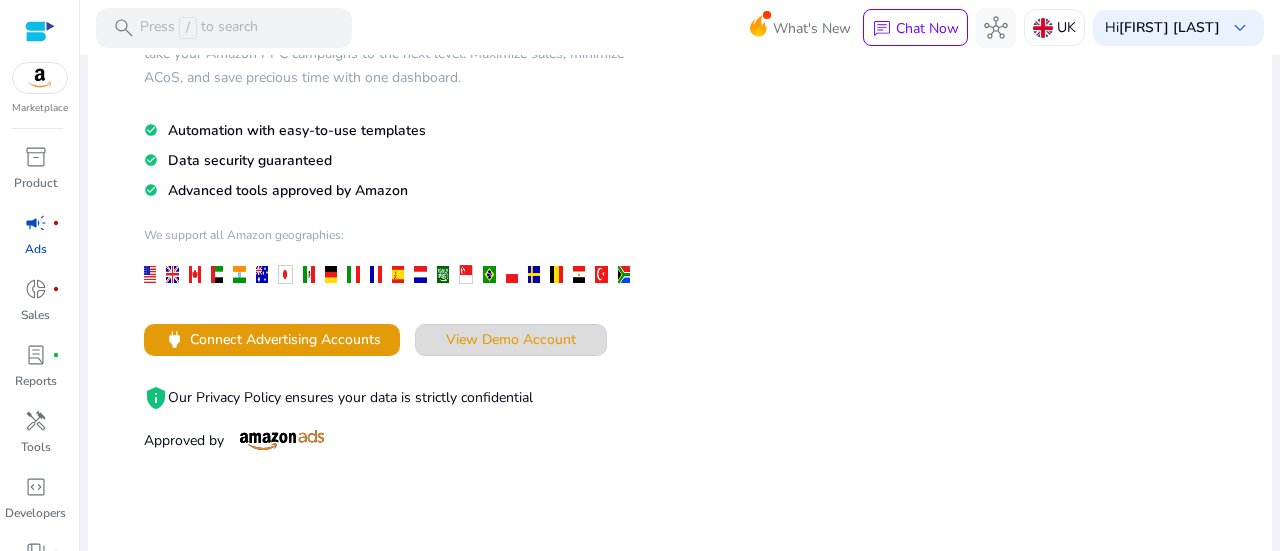 click on "View Demo Account" 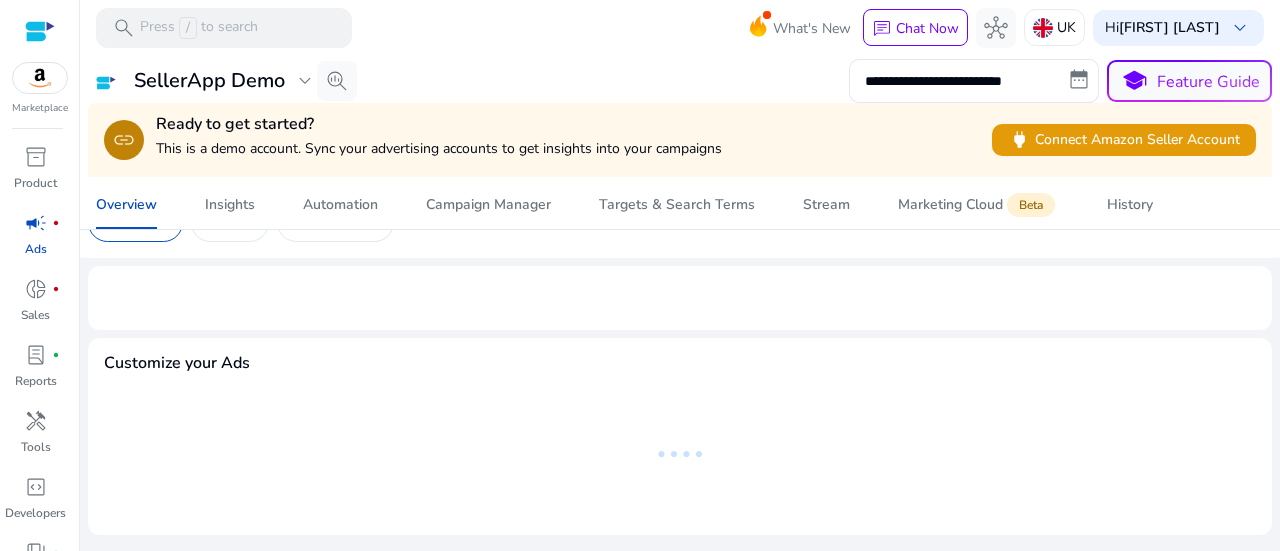 scroll, scrollTop: 0, scrollLeft: 0, axis: both 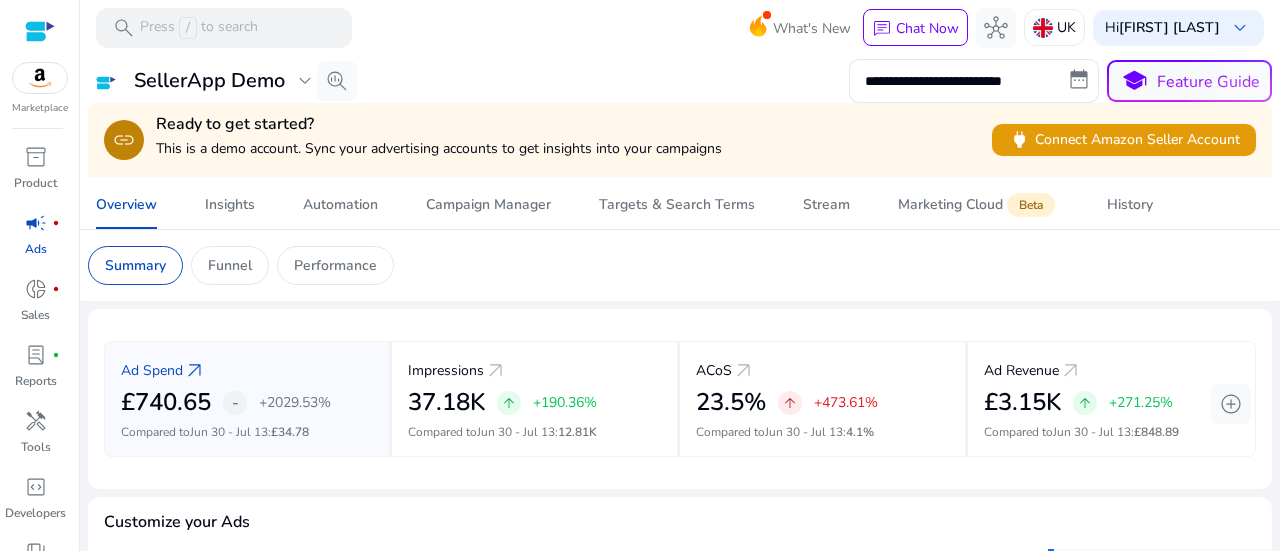 click on "Marketplace" at bounding box center (40, 108) 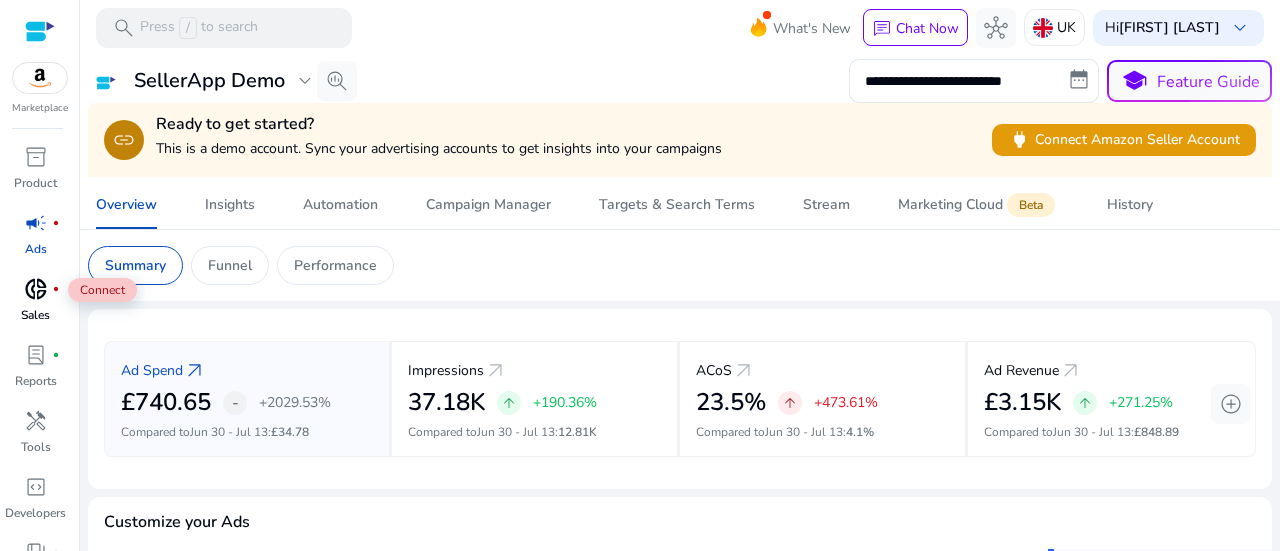 click on "donut_small" at bounding box center (36, 289) 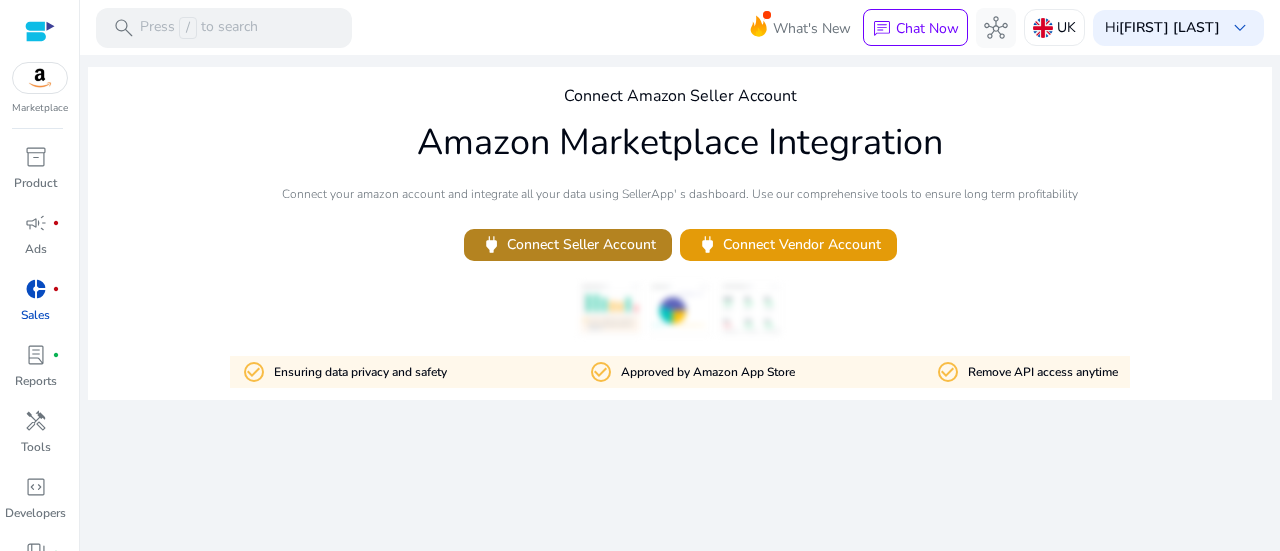 click on "power   Connect Seller Account" 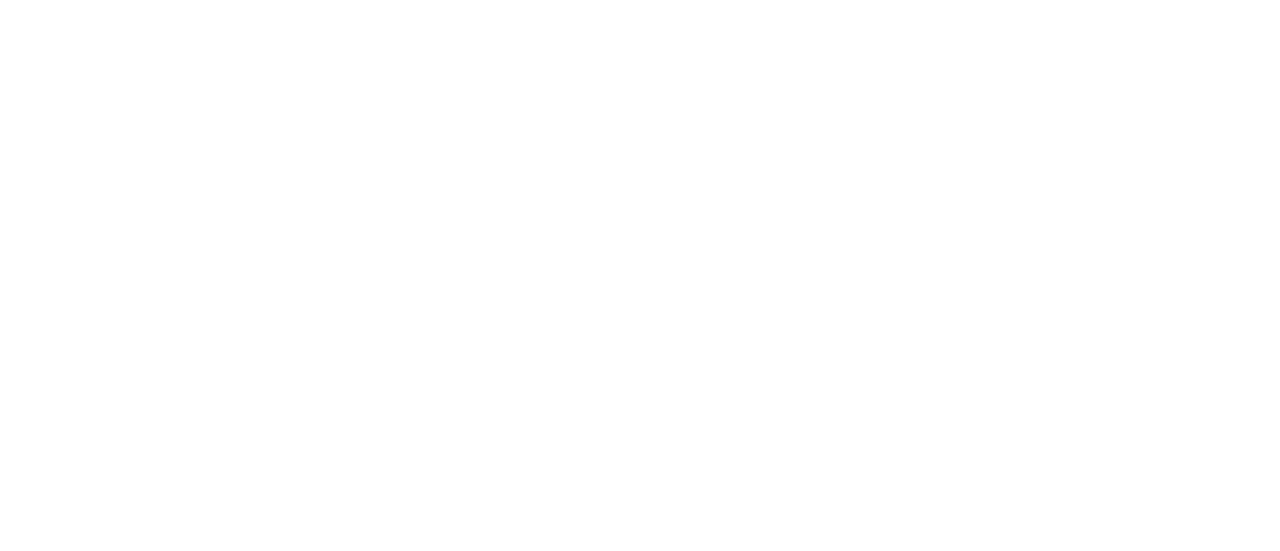 scroll, scrollTop: 0, scrollLeft: 0, axis: both 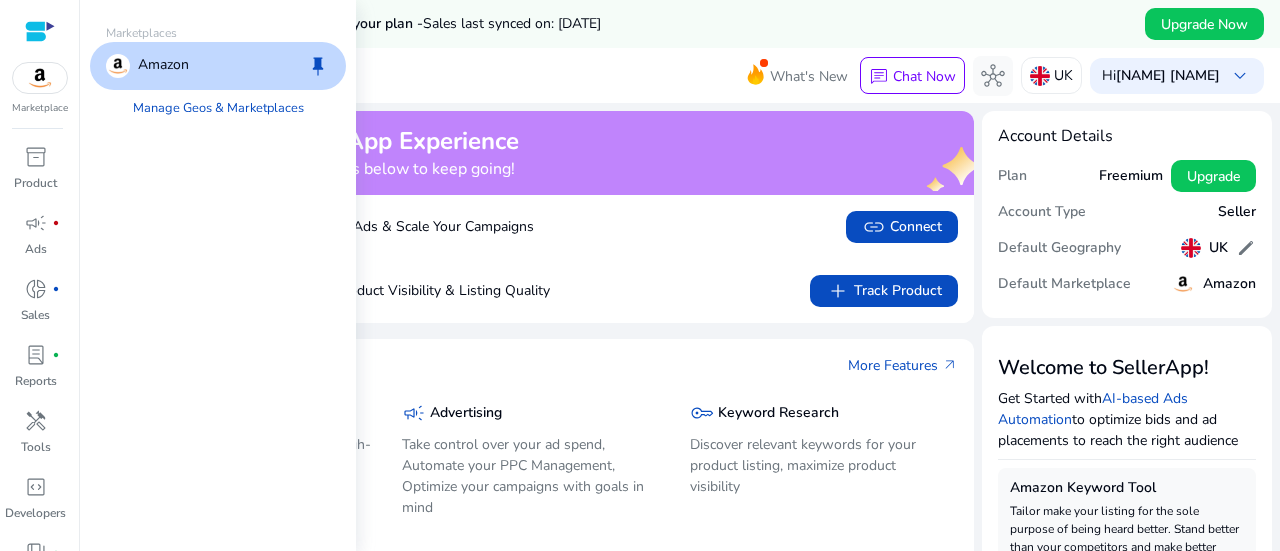 click at bounding box center (40, 78) 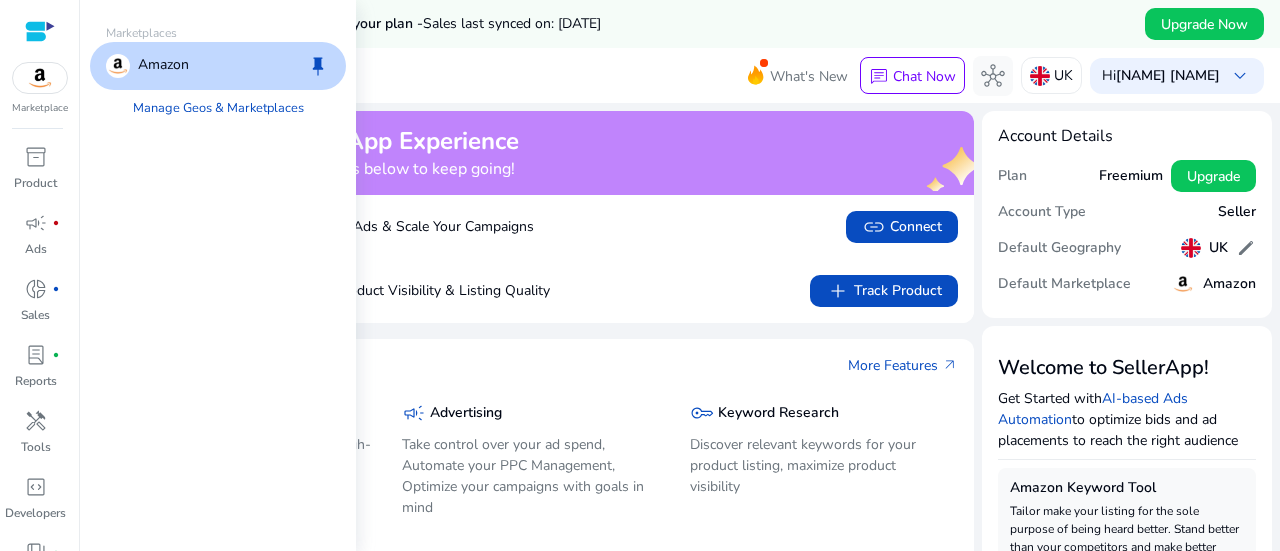click on "Amazon" at bounding box center (163, 66) 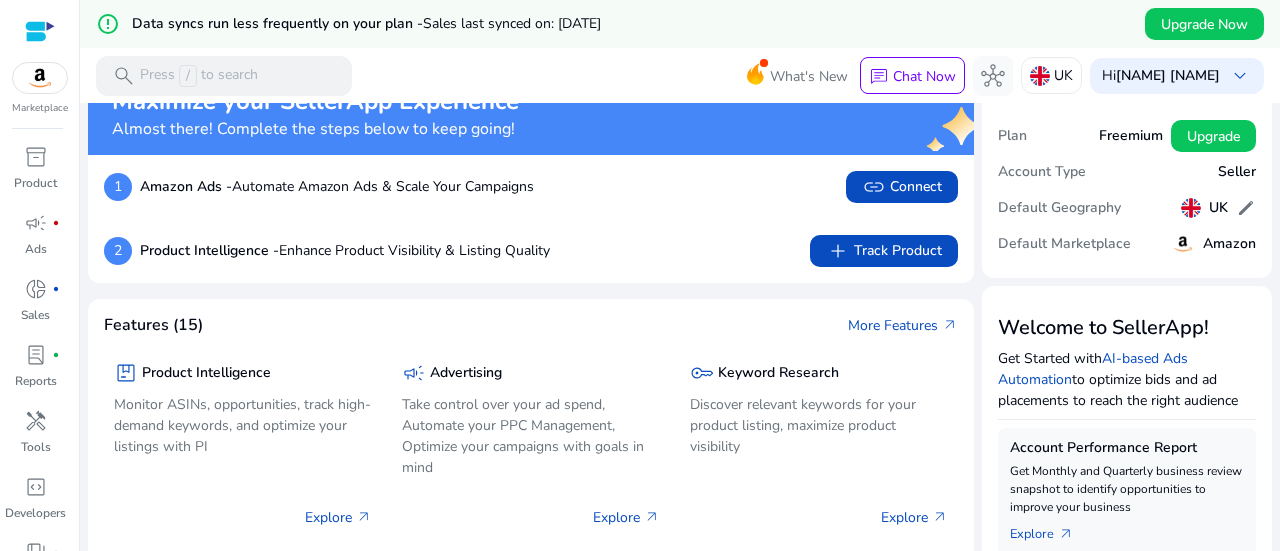 scroll, scrollTop: 0, scrollLeft: 0, axis: both 